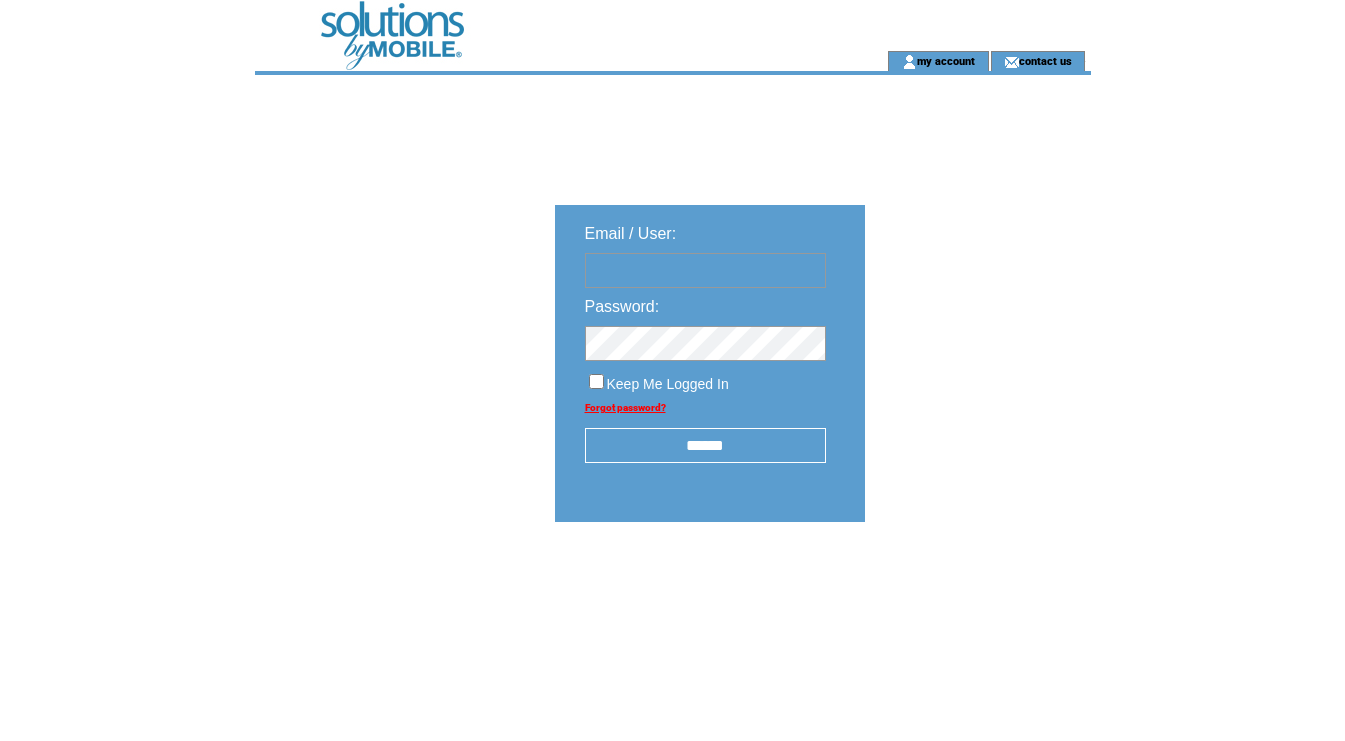scroll, scrollTop: 0, scrollLeft: 0, axis: both 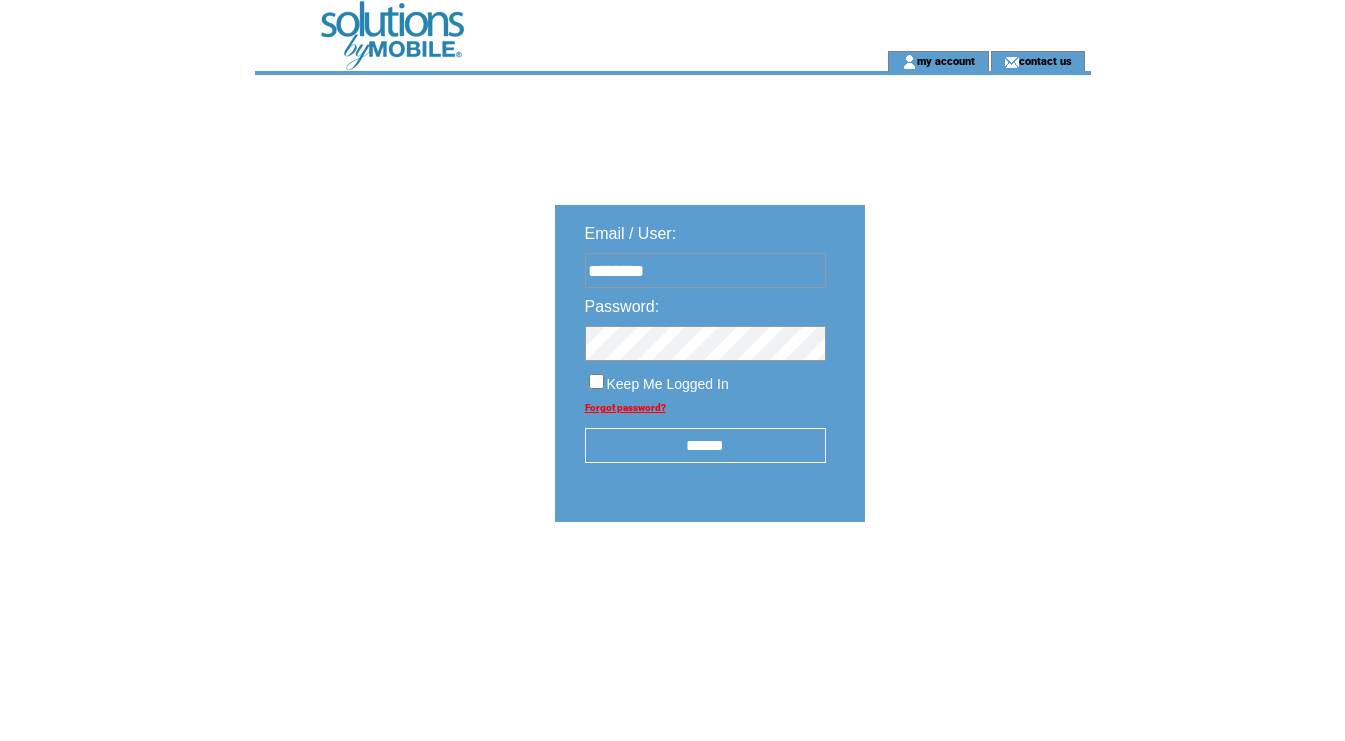 click on "******" at bounding box center [705, 445] 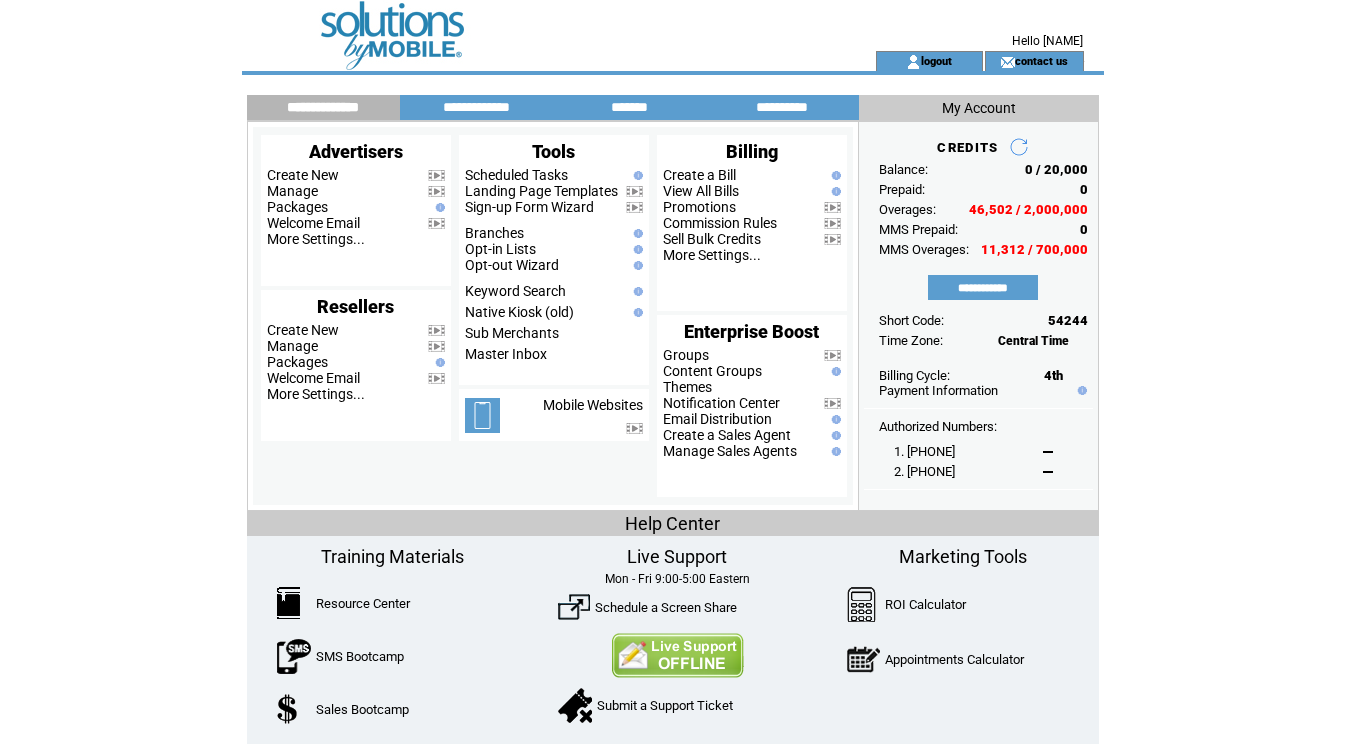scroll, scrollTop: 0, scrollLeft: 0, axis: both 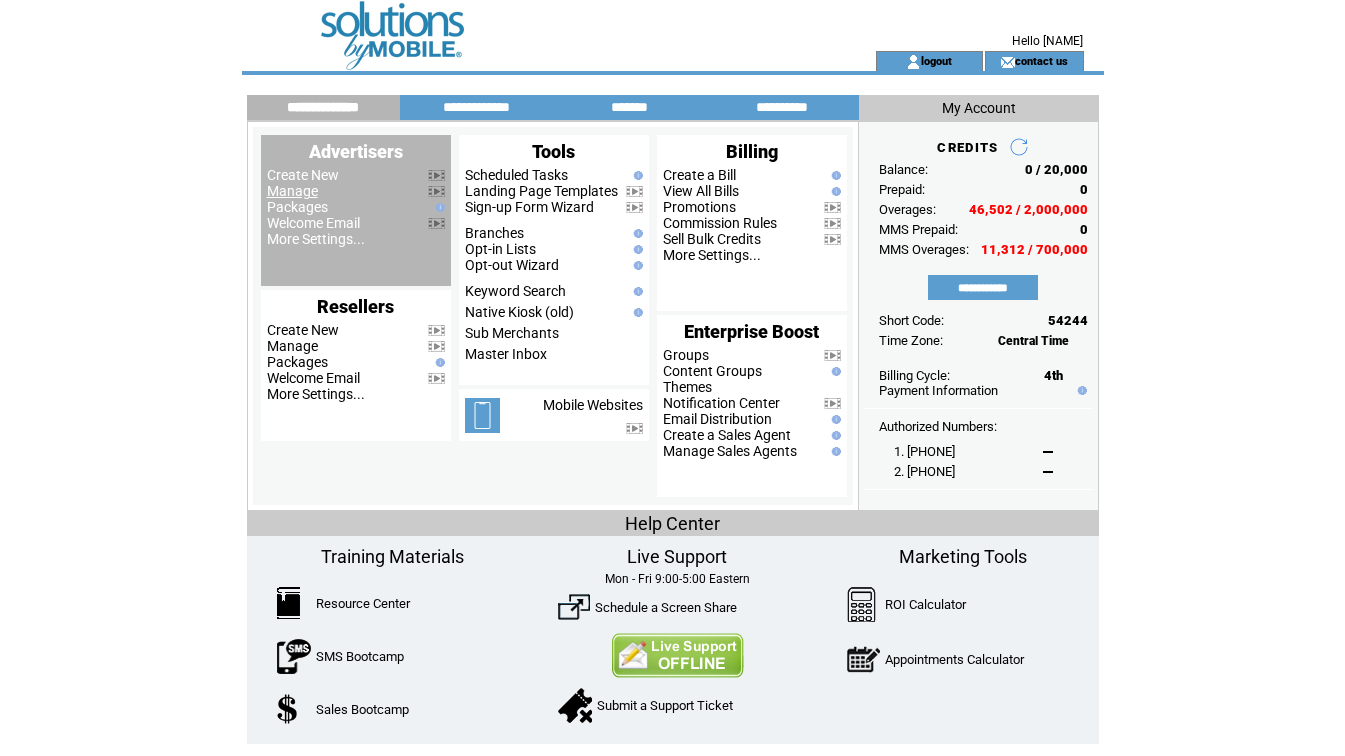 click on "Manage" at bounding box center [292, 191] 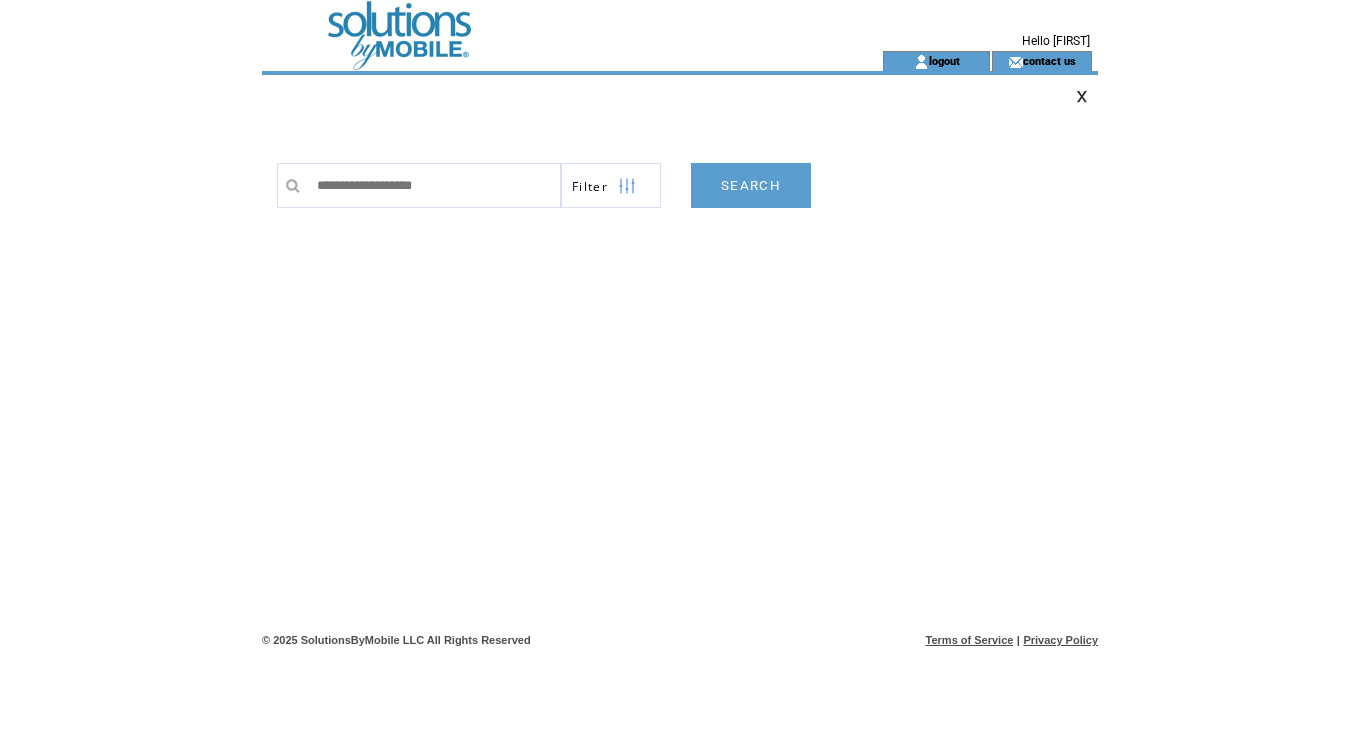 scroll, scrollTop: 0, scrollLeft: 0, axis: both 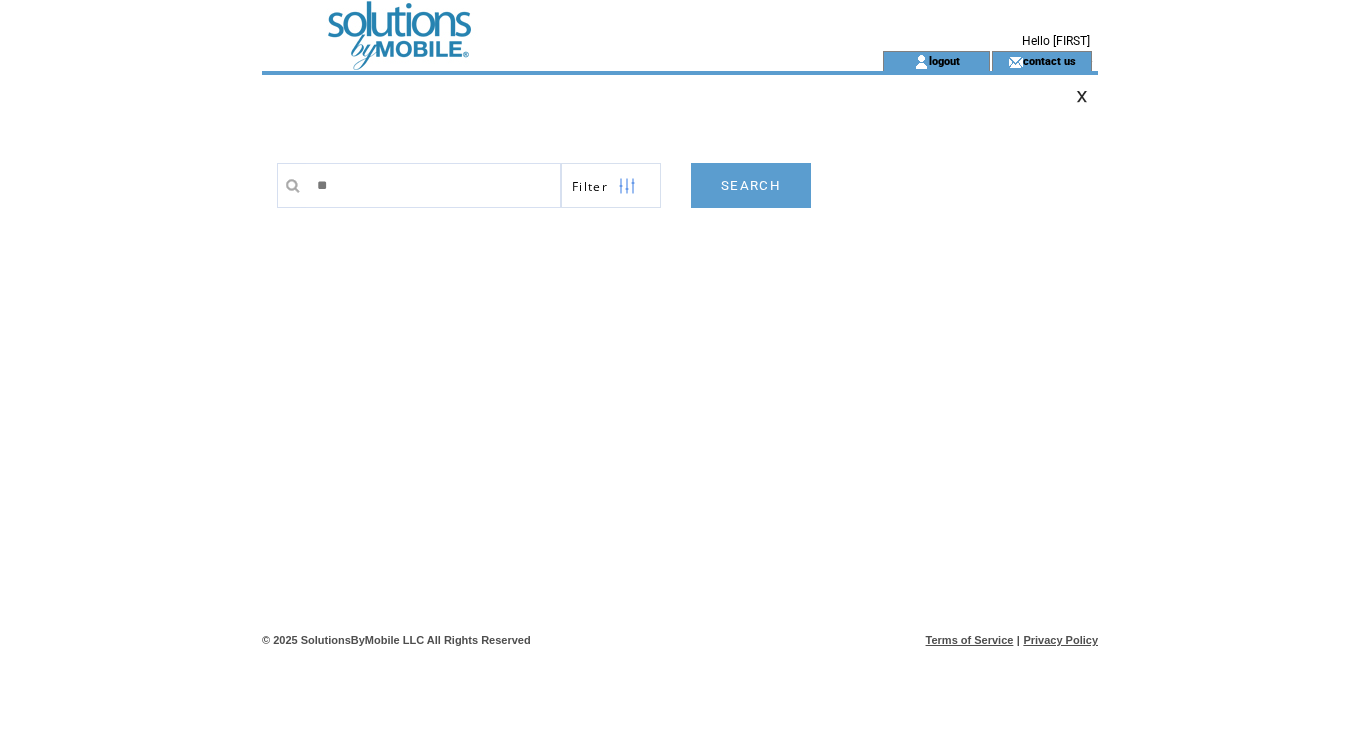 type on "*" 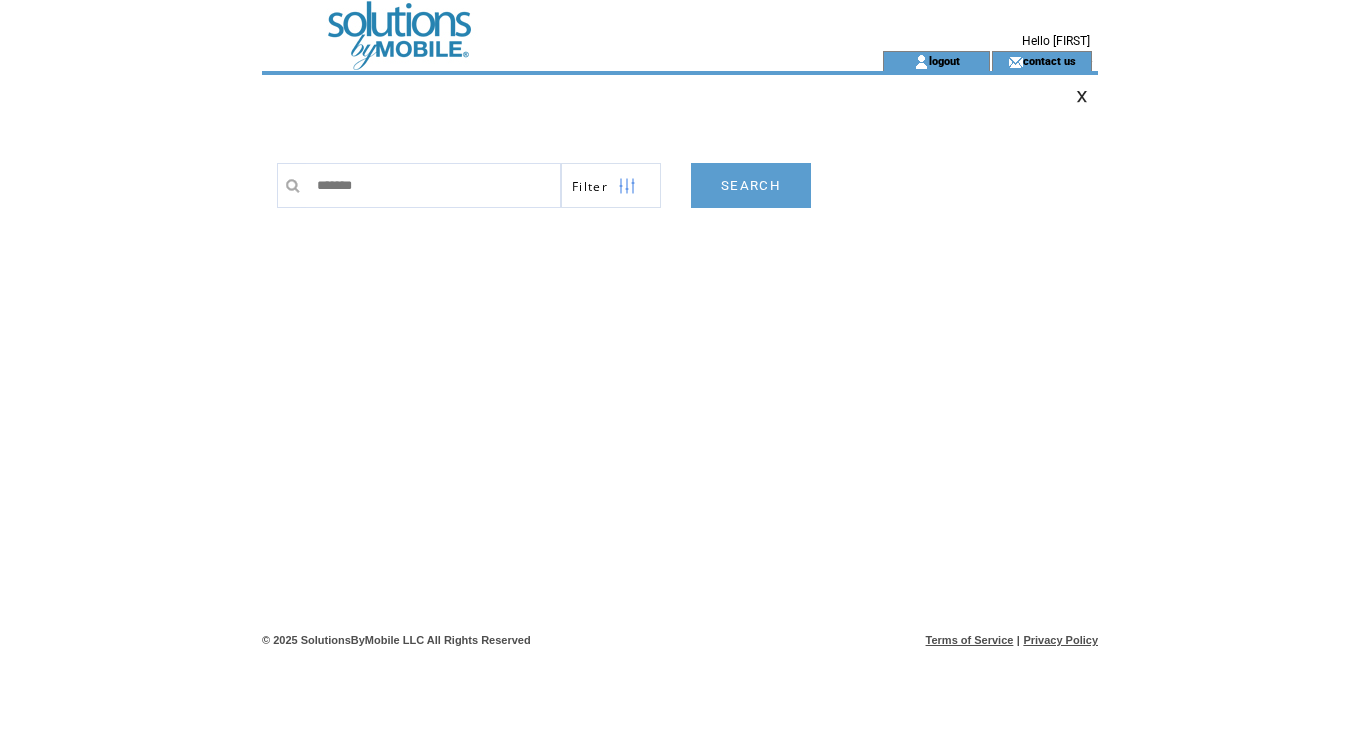 type on "*******" 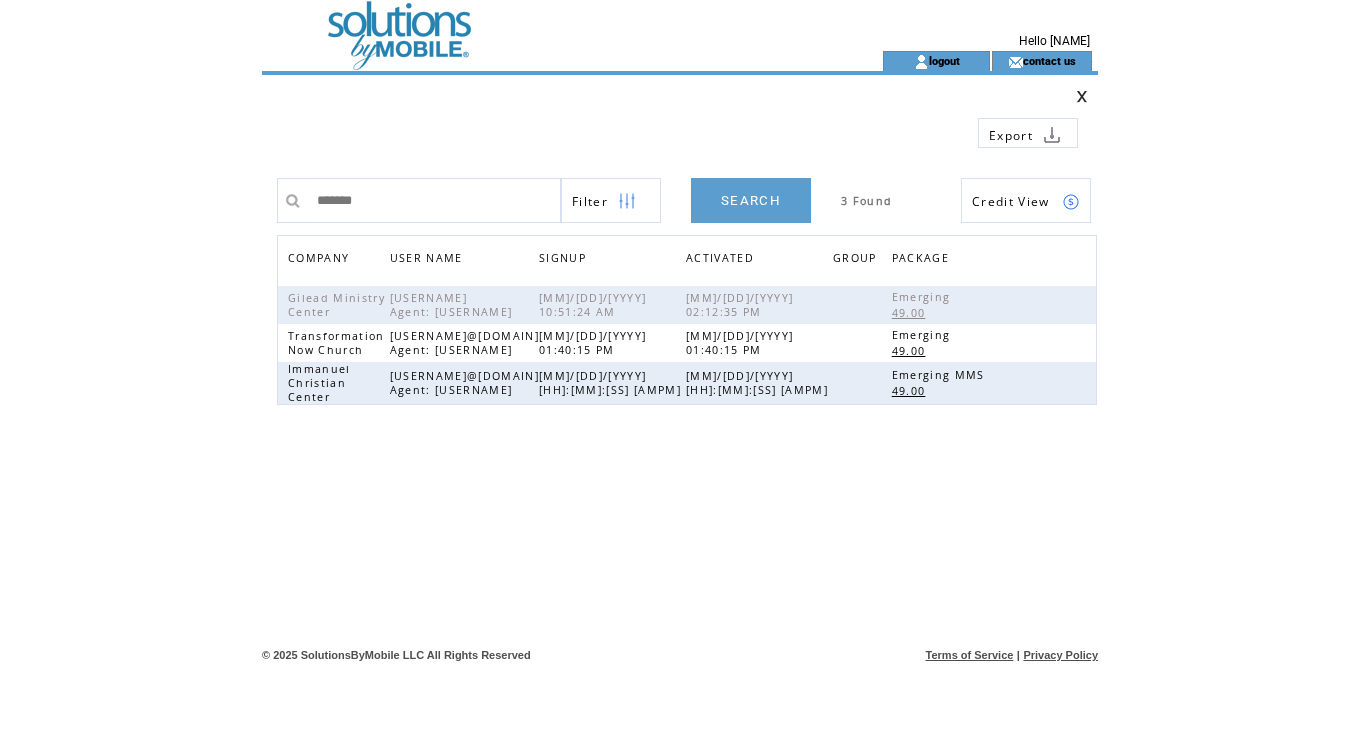 scroll, scrollTop: 0, scrollLeft: 0, axis: both 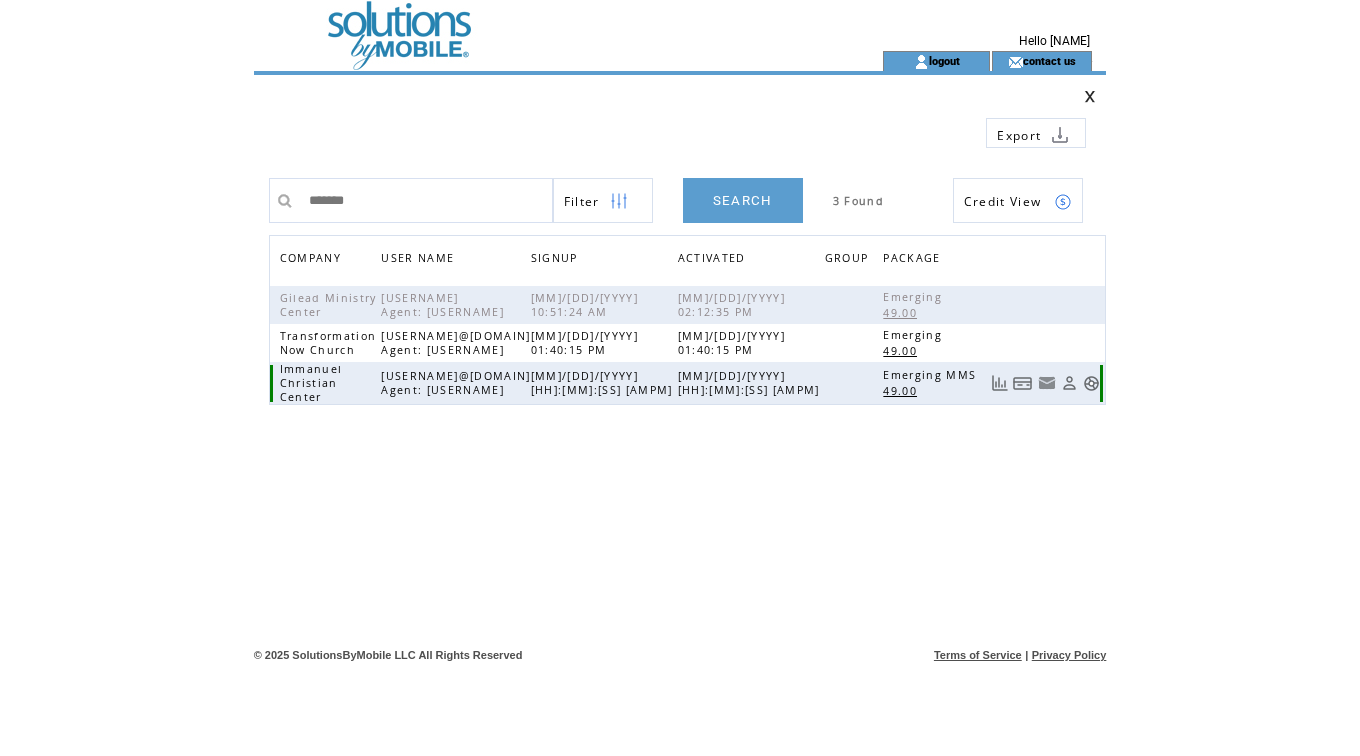click at bounding box center [1091, 383] 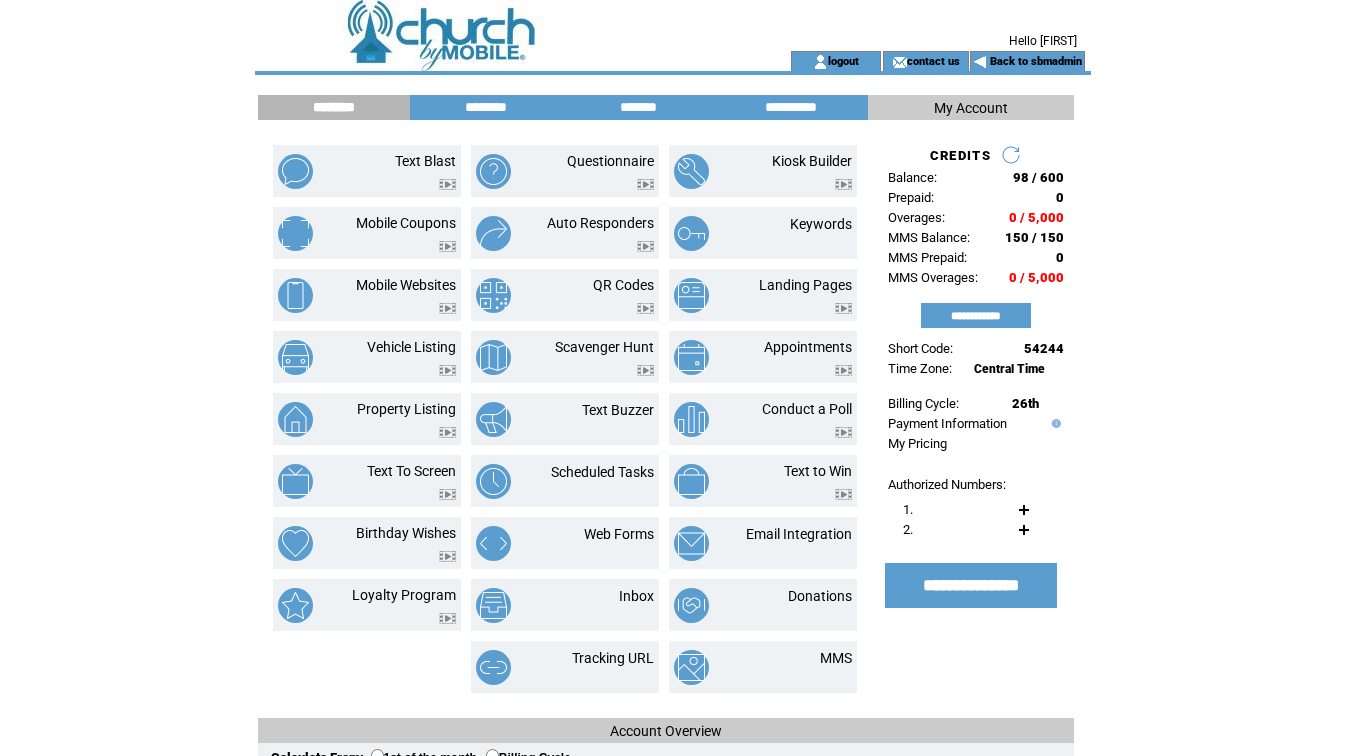 scroll, scrollTop: 0, scrollLeft: 0, axis: both 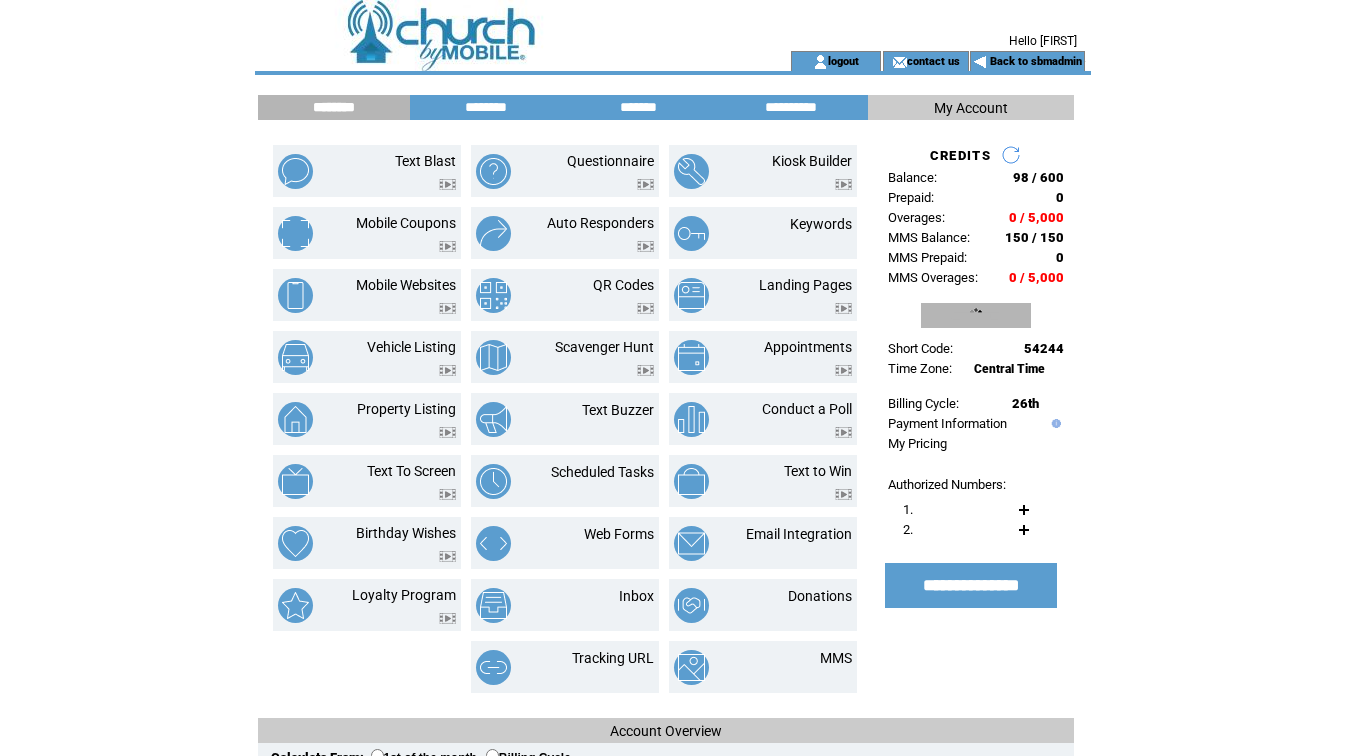 click on "**********" at bounding box center [976, 315] 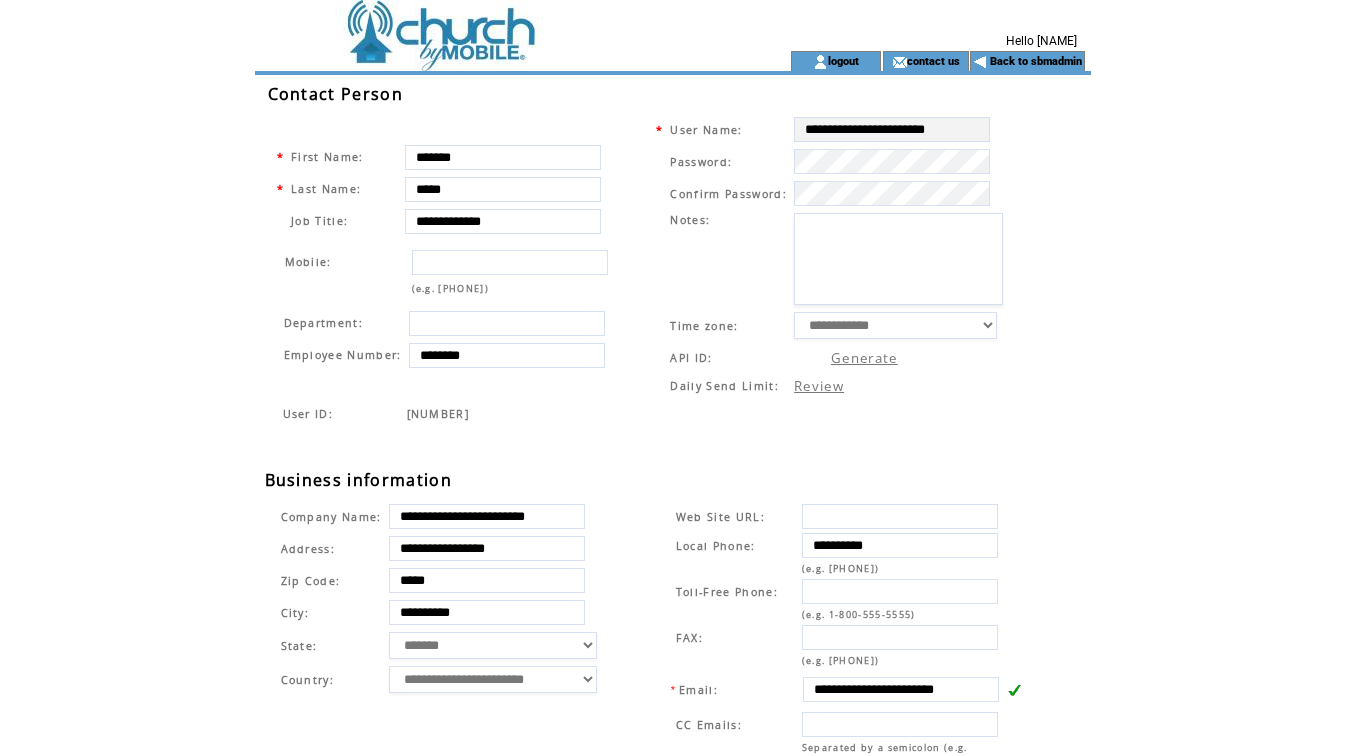 scroll, scrollTop: 0, scrollLeft: 0, axis: both 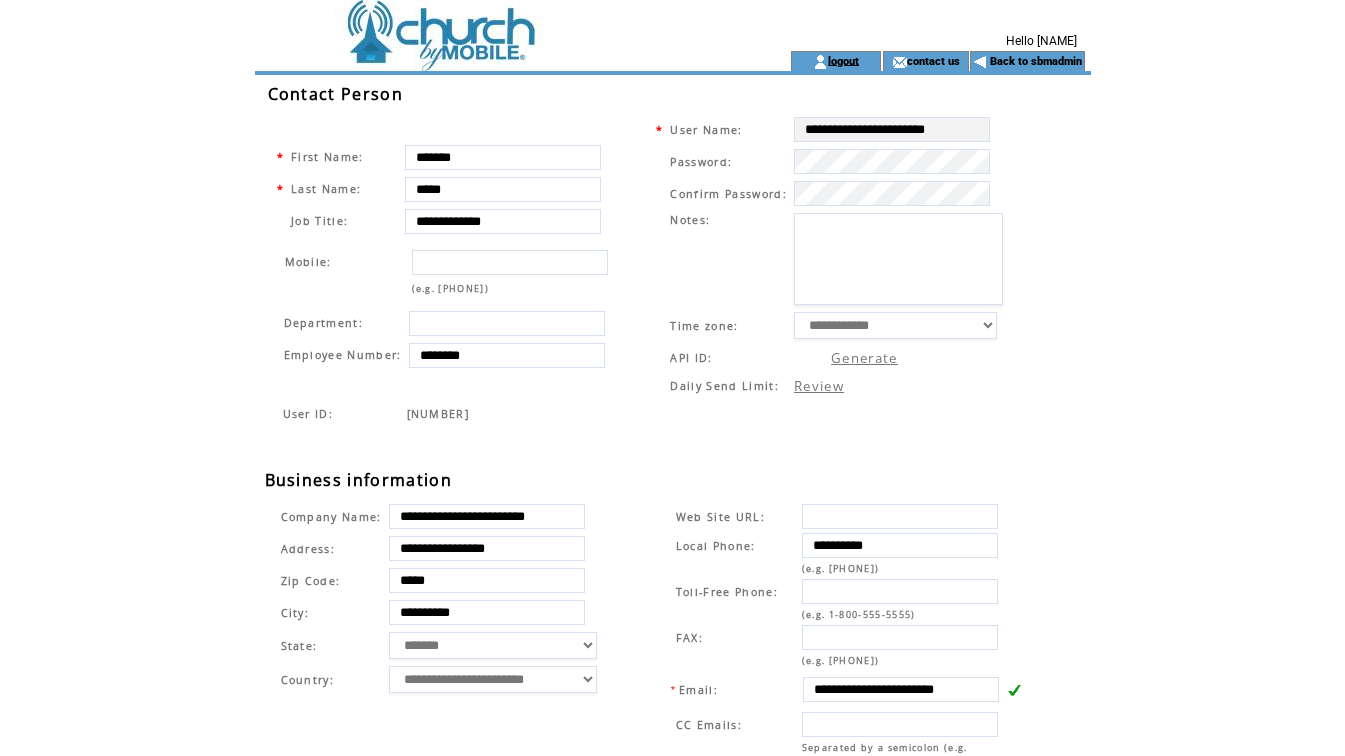 click on "logout" at bounding box center [843, 60] 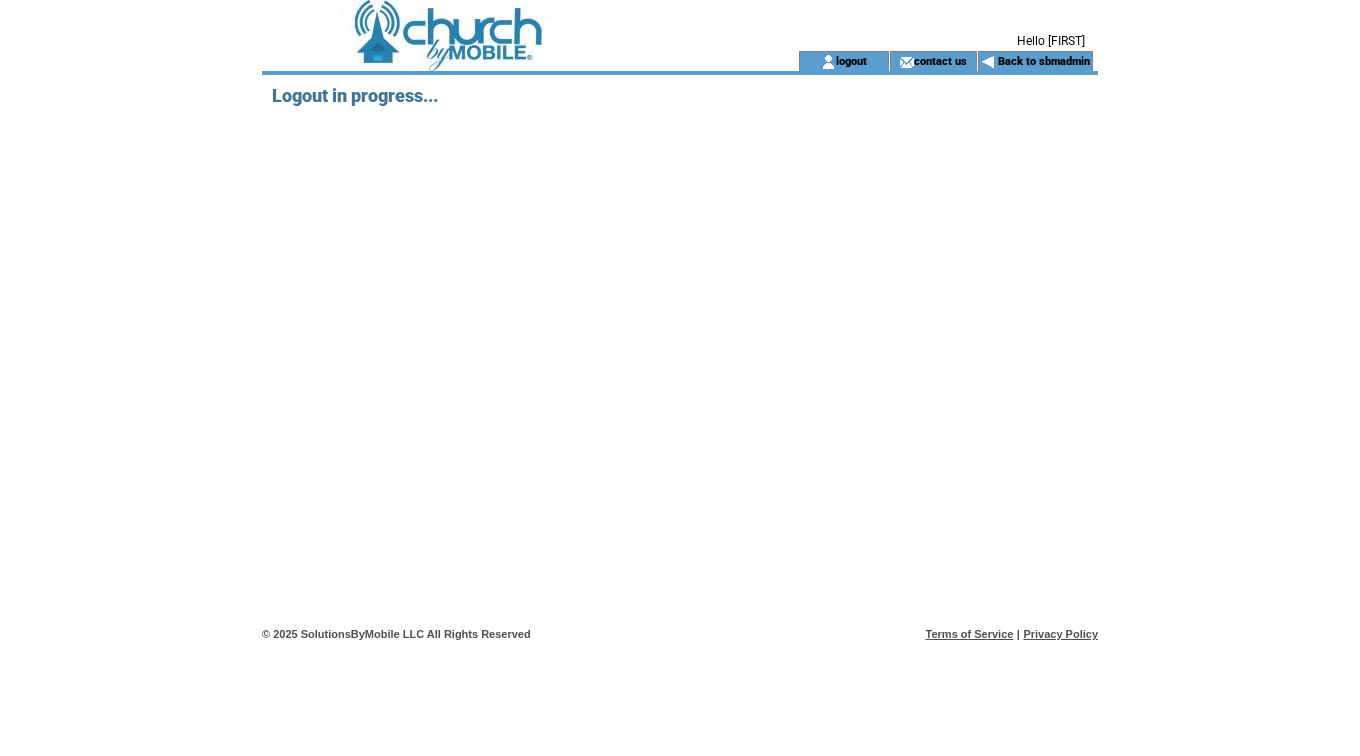 scroll, scrollTop: 0, scrollLeft: 0, axis: both 